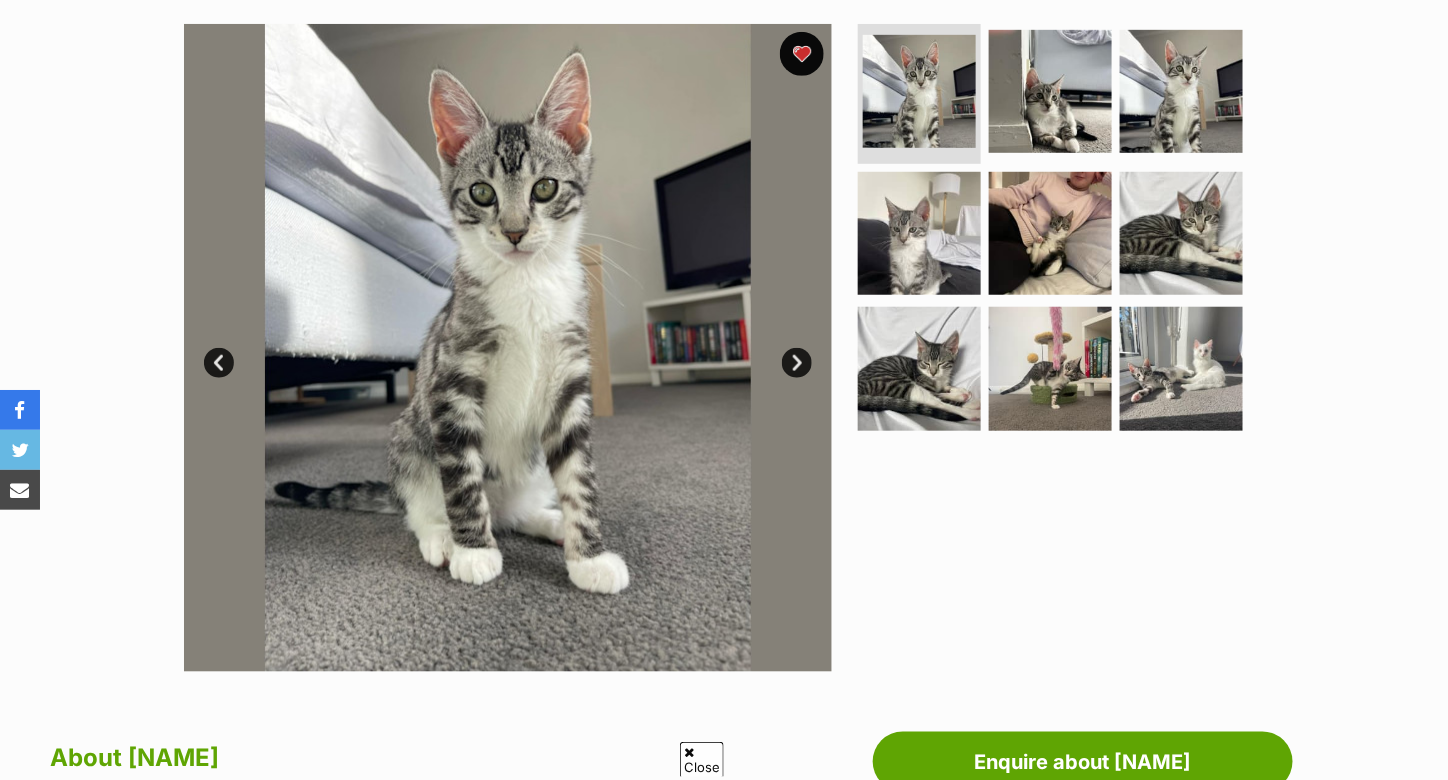 scroll, scrollTop: 400, scrollLeft: 0, axis: vertical 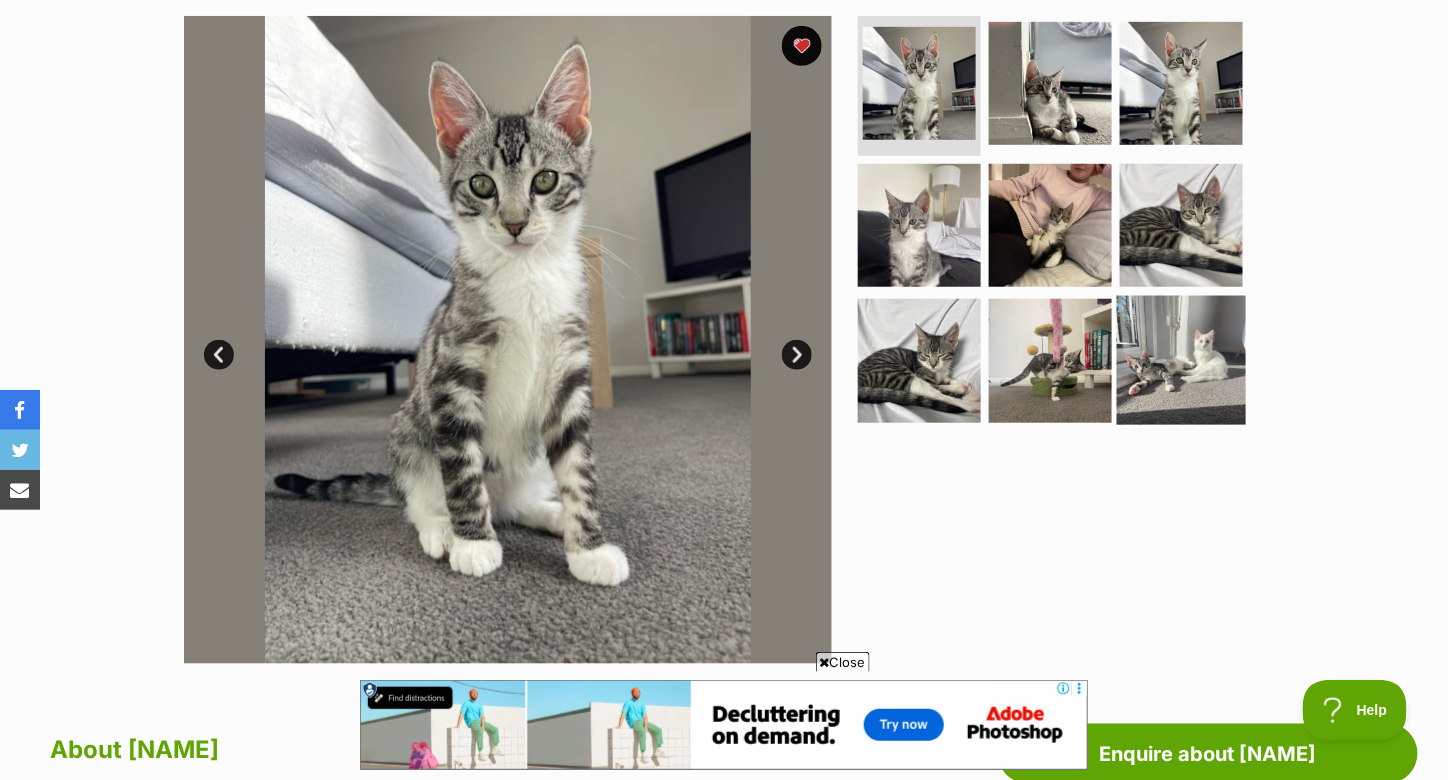 click at bounding box center (1181, 360) 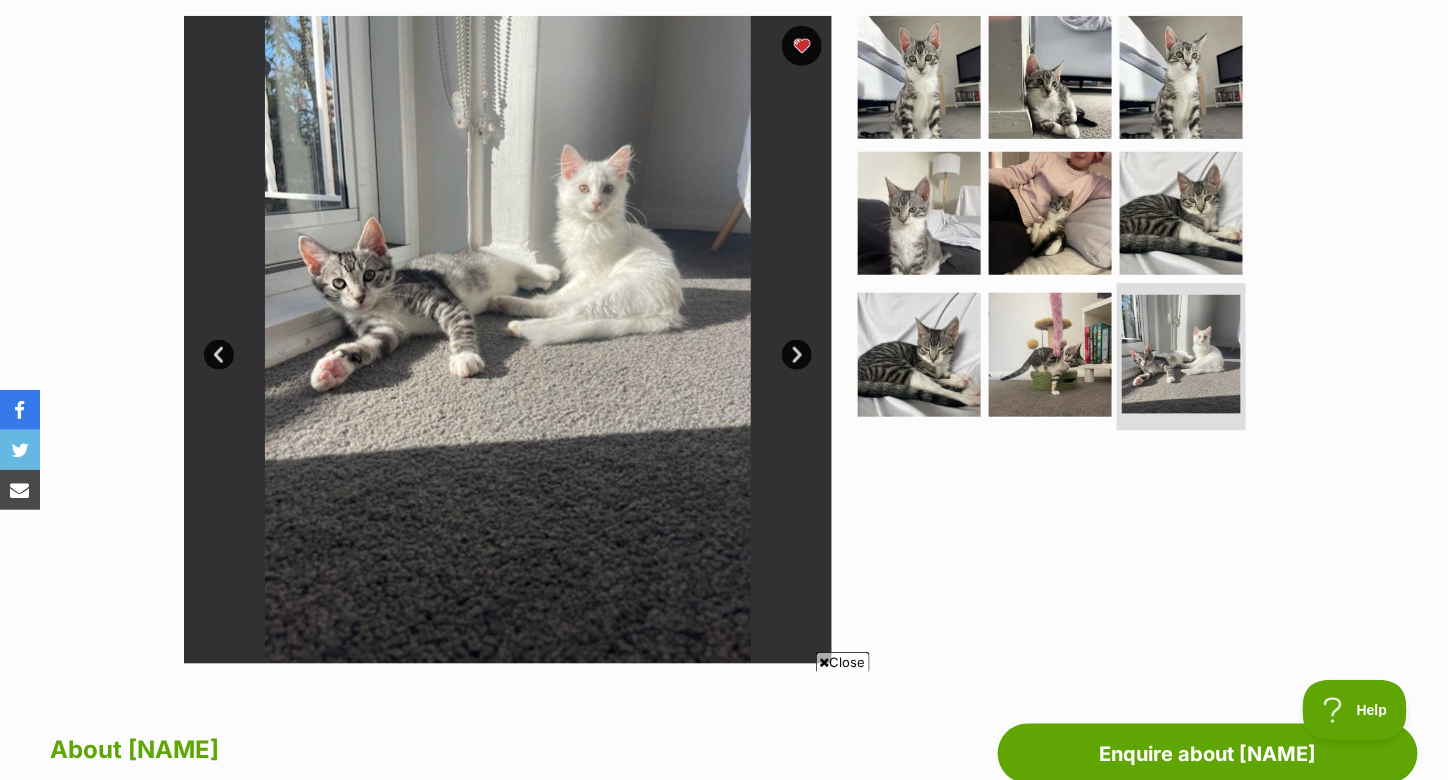 scroll, scrollTop: 0, scrollLeft: 0, axis: both 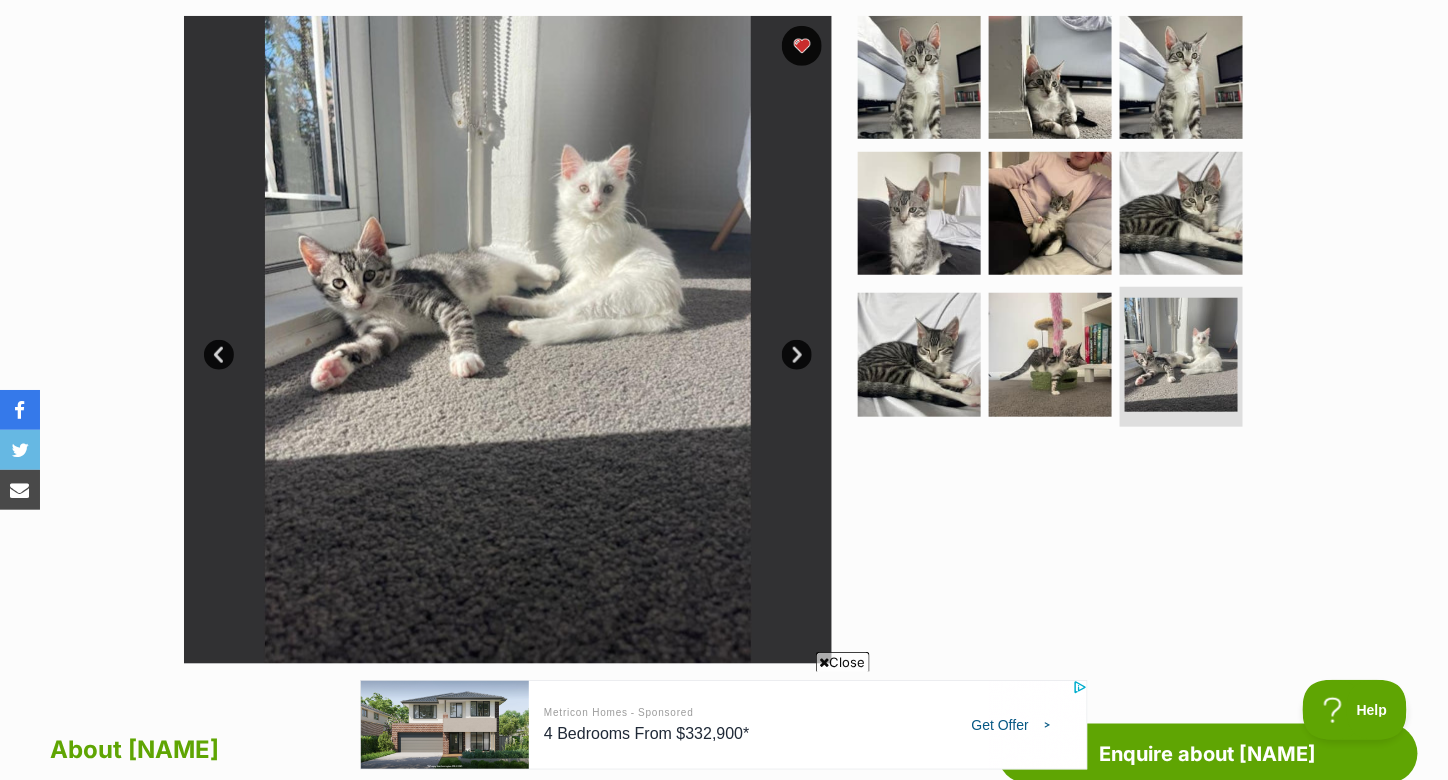 click on "Next" at bounding box center (797, 355) 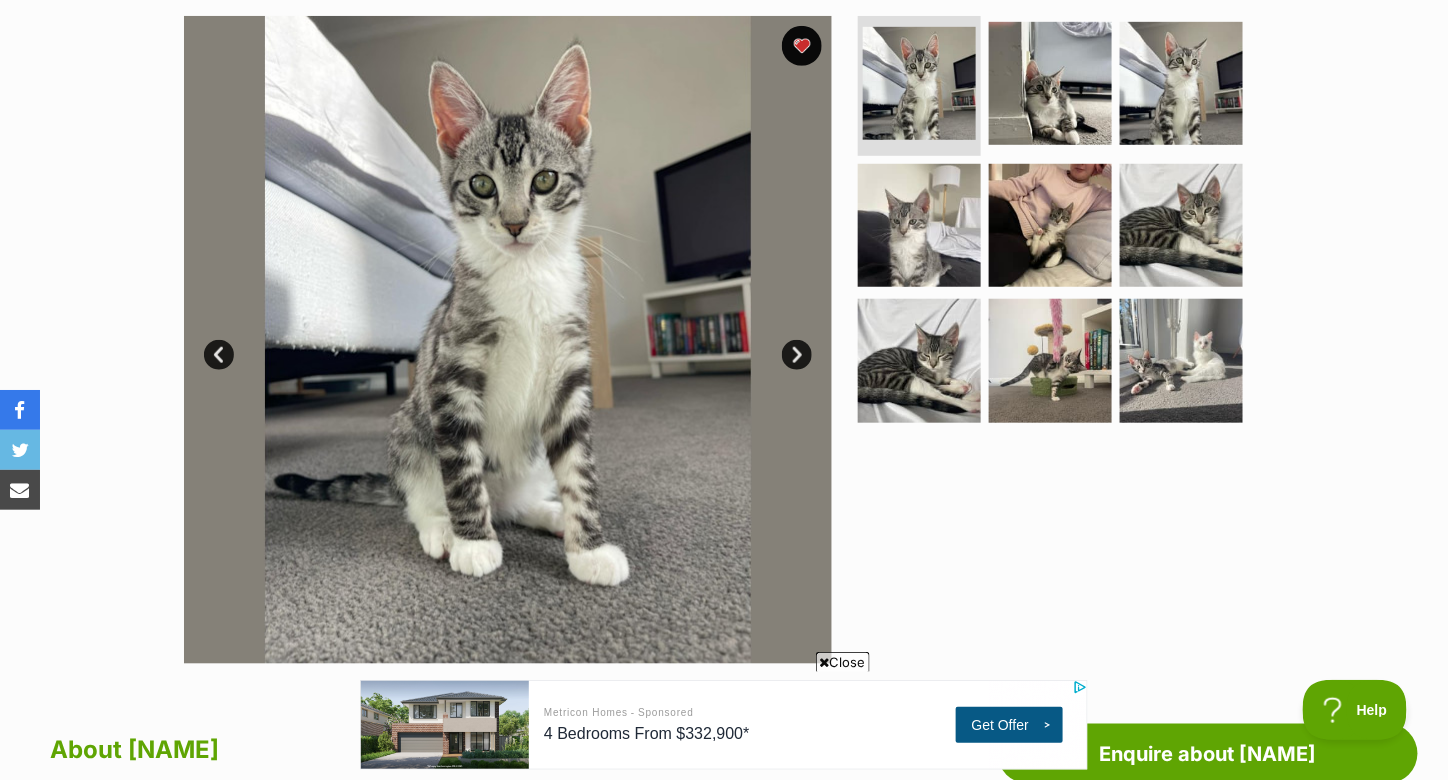 click on "Prev" at bounding box center (219, 355) 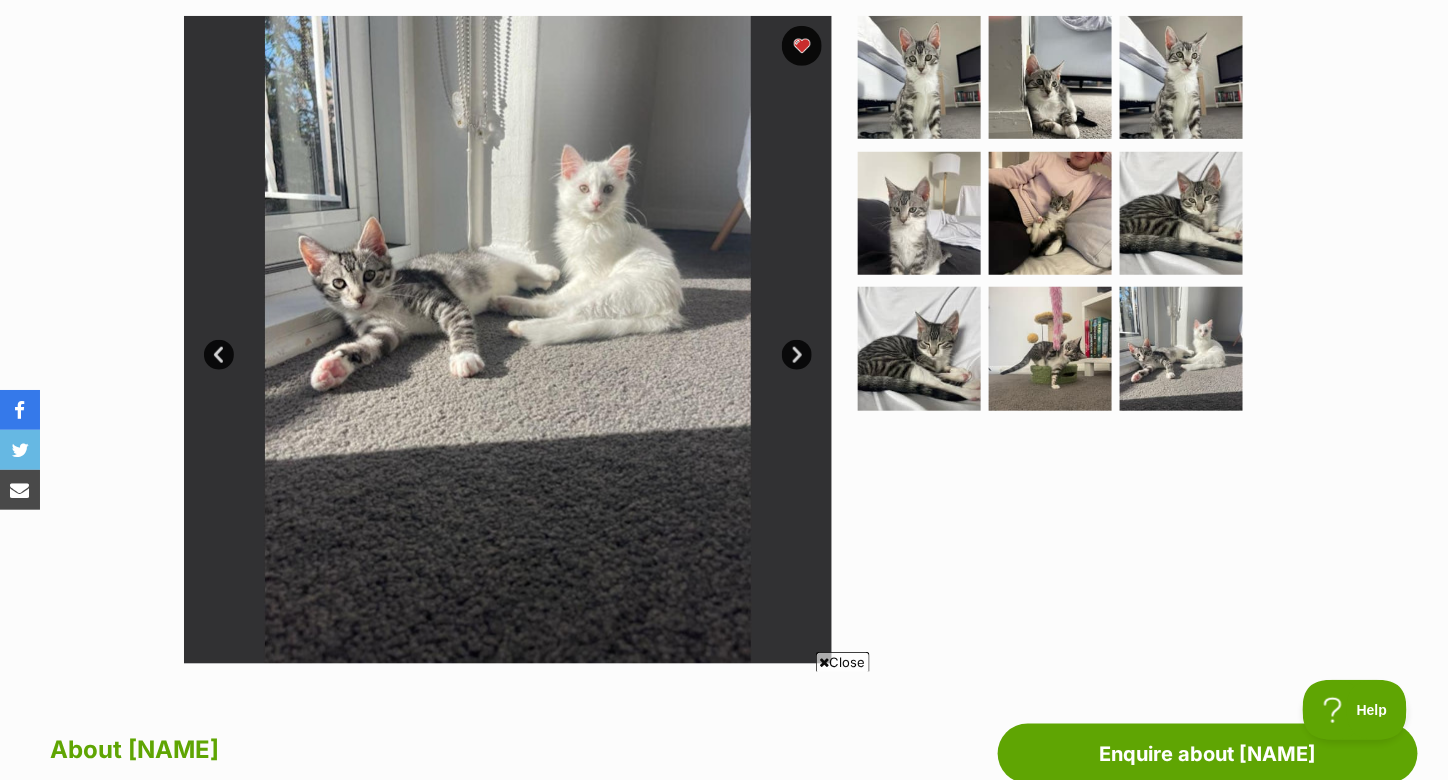 scroll, scrollTop: 0, scrollLeft: 0, axis: both 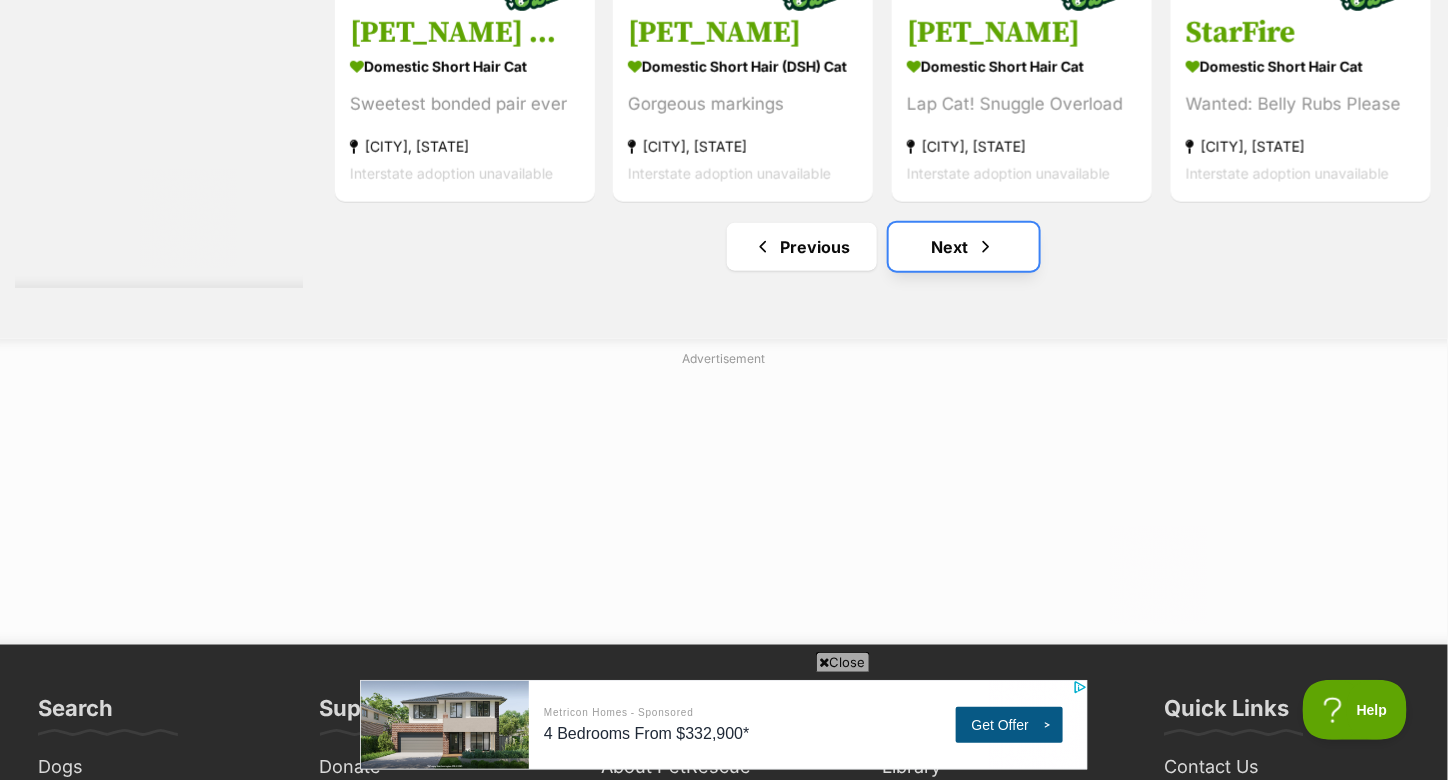 click at bounding box center [986, 247] 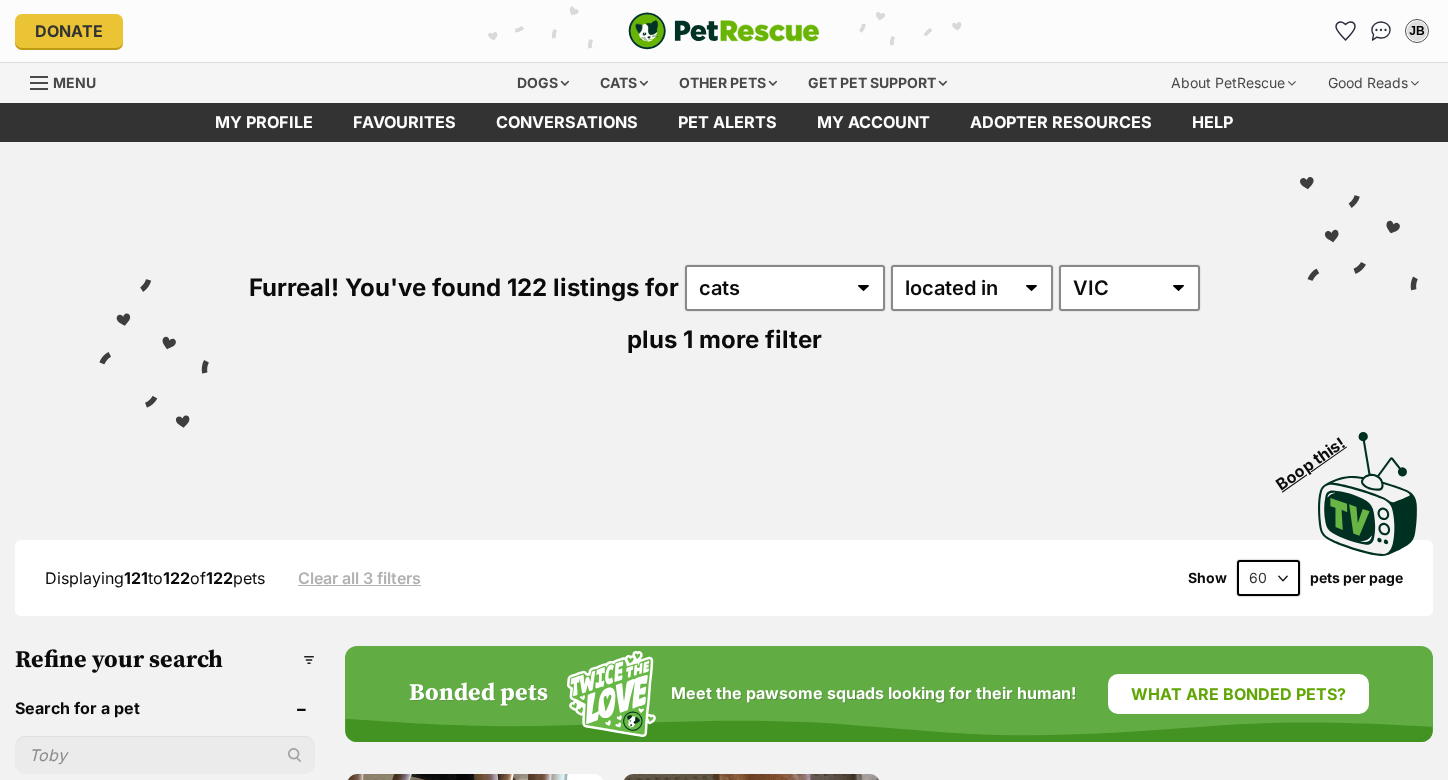 scroll, scrollTop: 0, scrollLeft: 0, axis: both 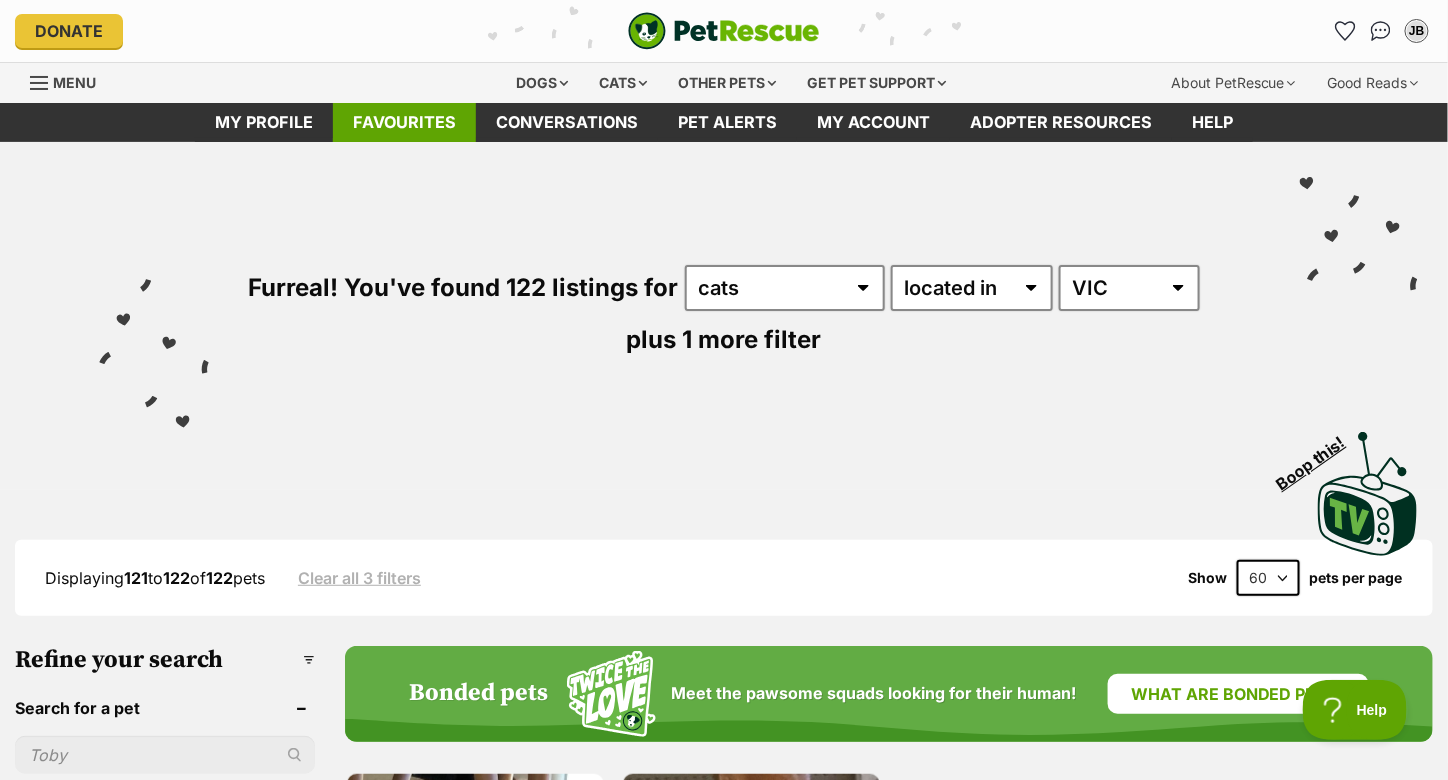click on "Favourites" at bounding box center (404, 122) 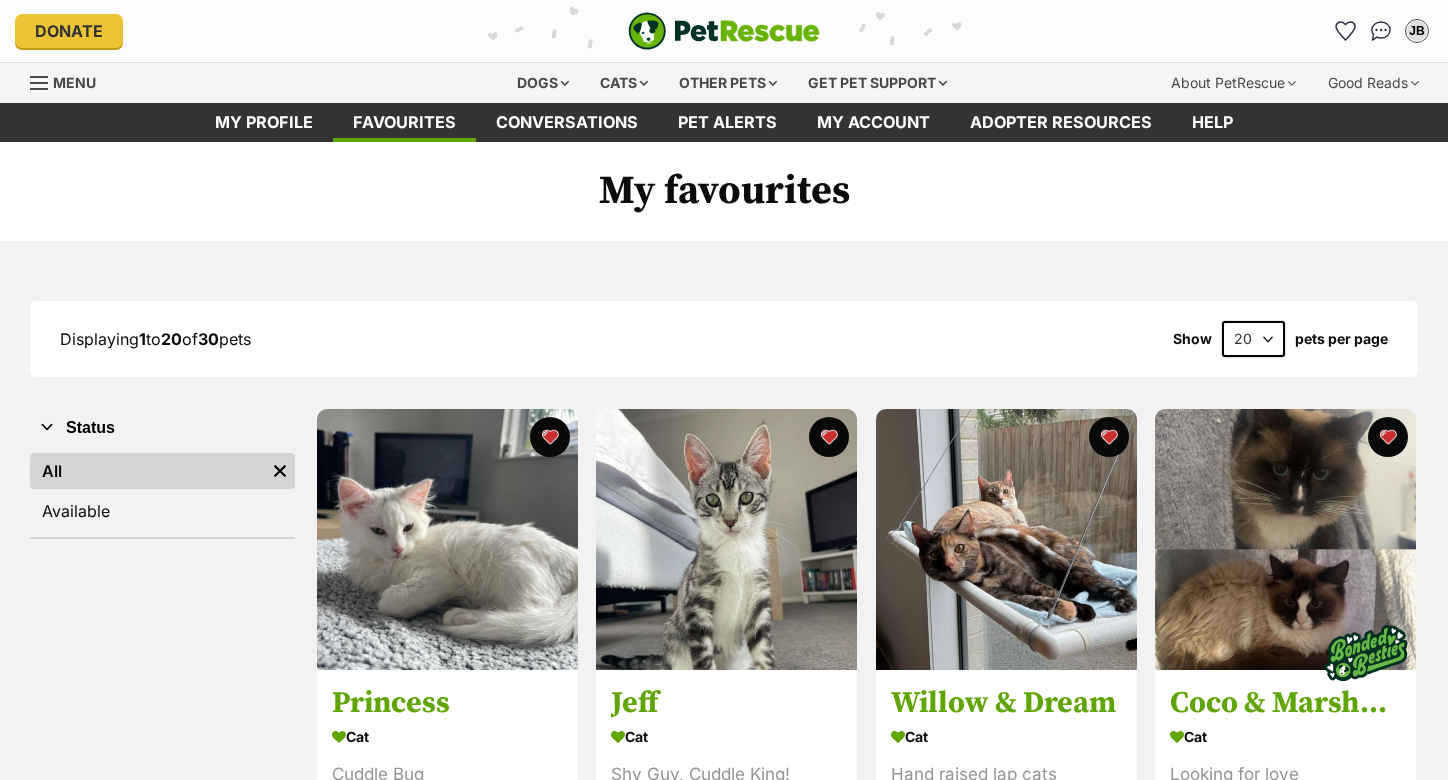 scroll, scrollTop: 0, scrollLeft: 0, axis: both 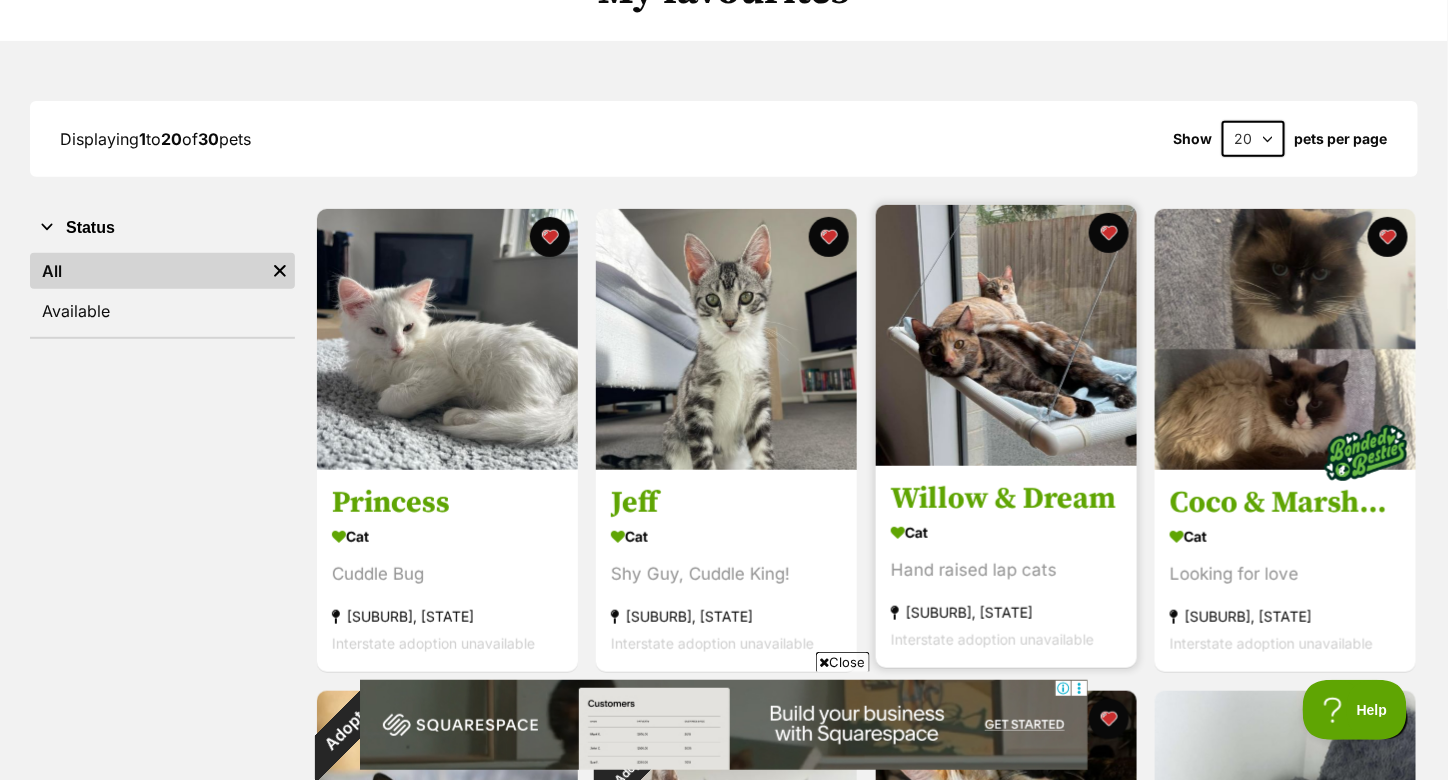 click at bounding box center (1006, 335) 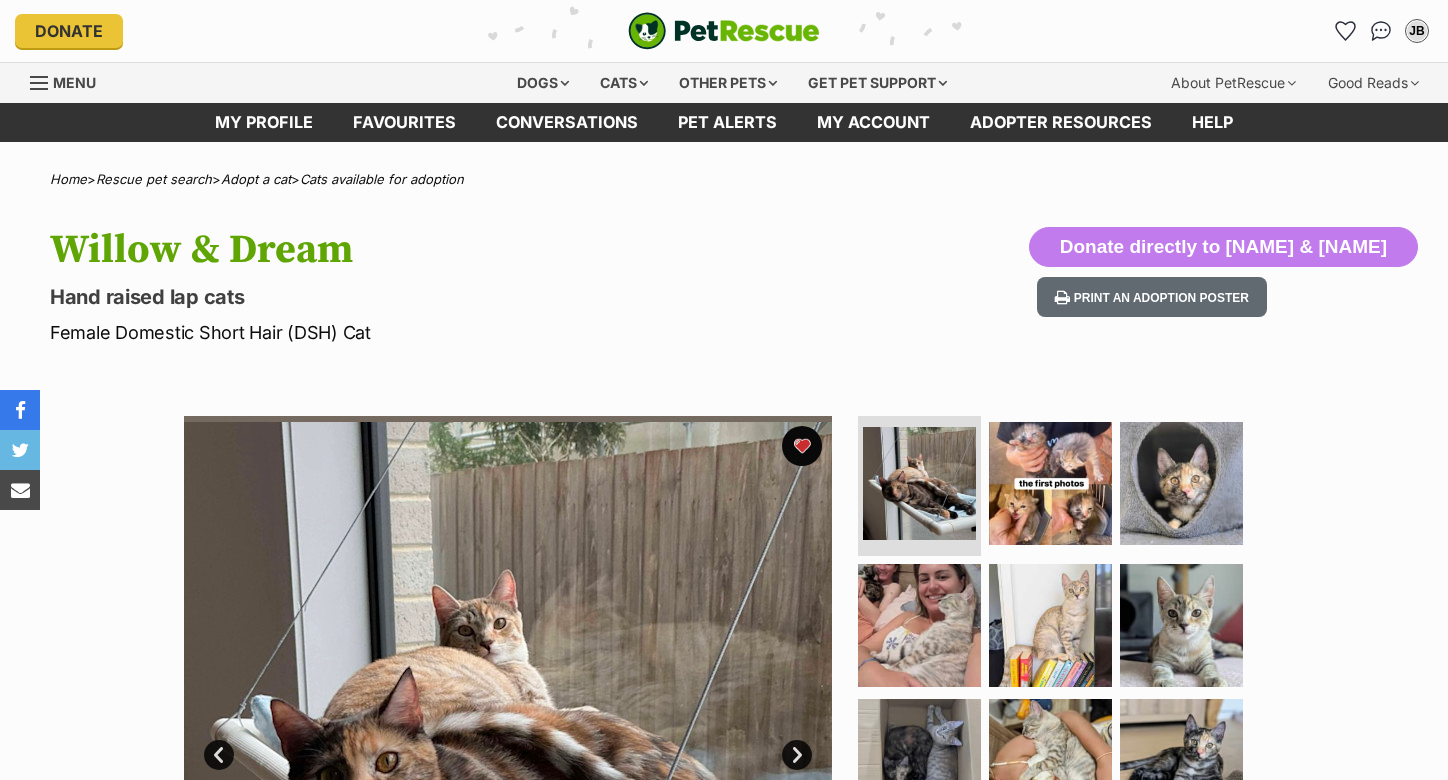 scroll, scrollTop: 0, scrollLeft: 0, axis: both 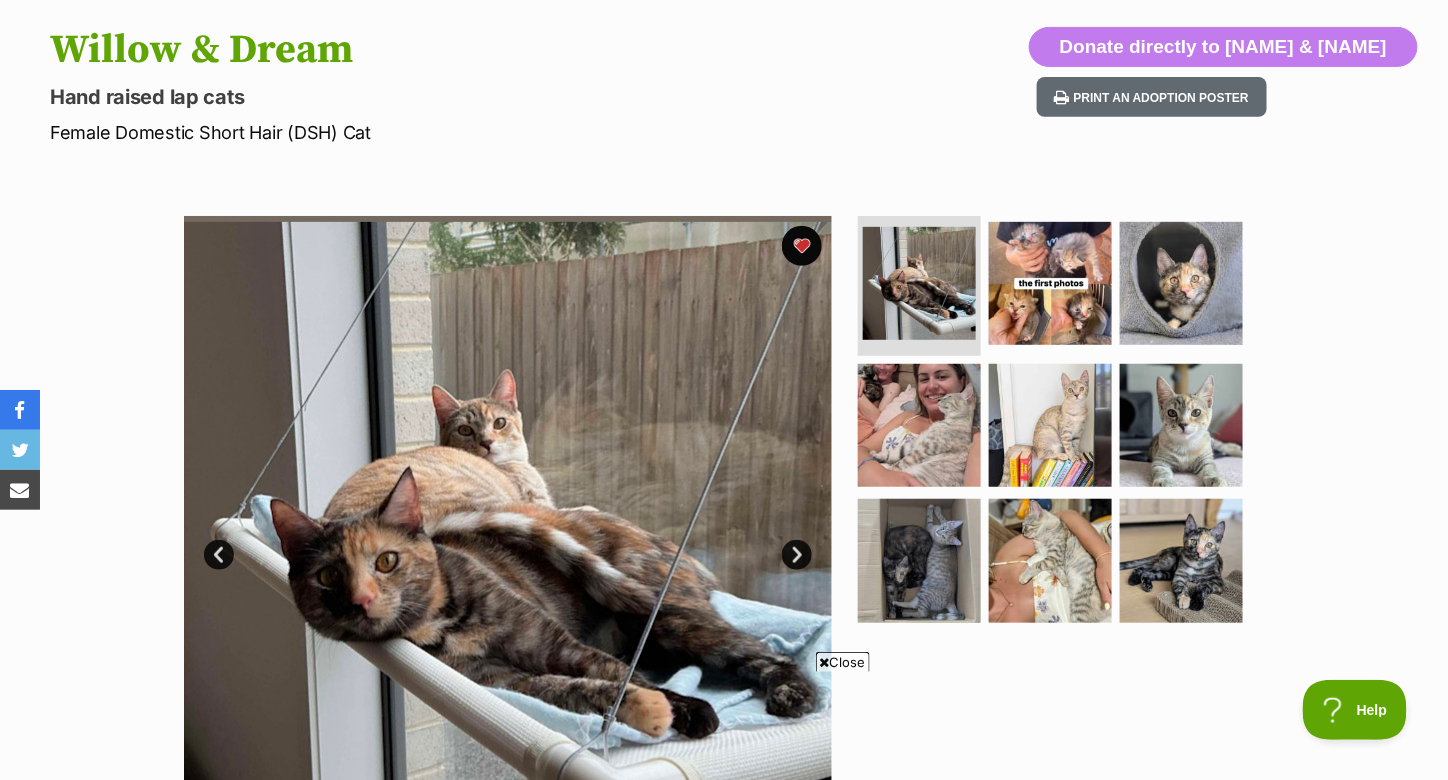 click on "Next" at bounding box center (797, 555) 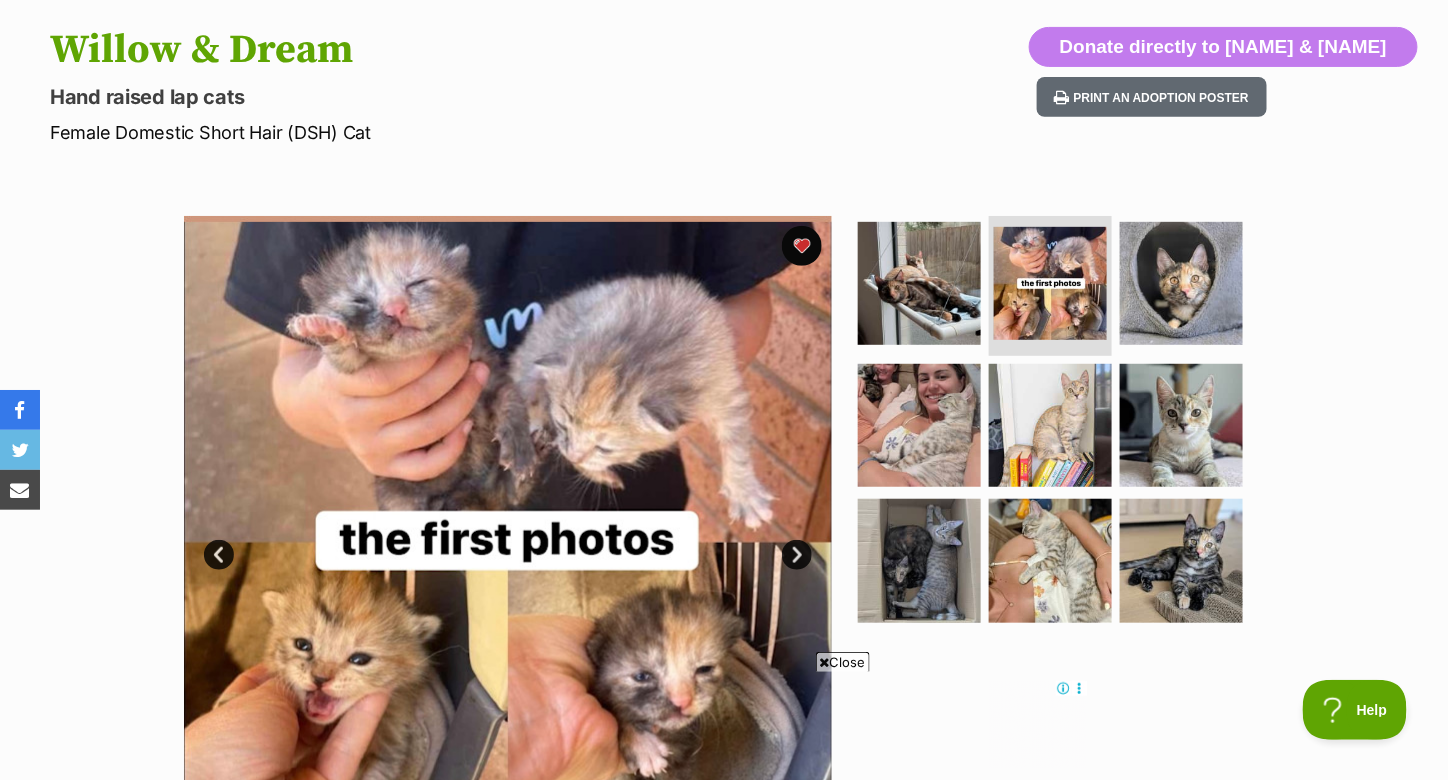 scroll, scrollTop: 0, scrollLeft: 0, axis: both 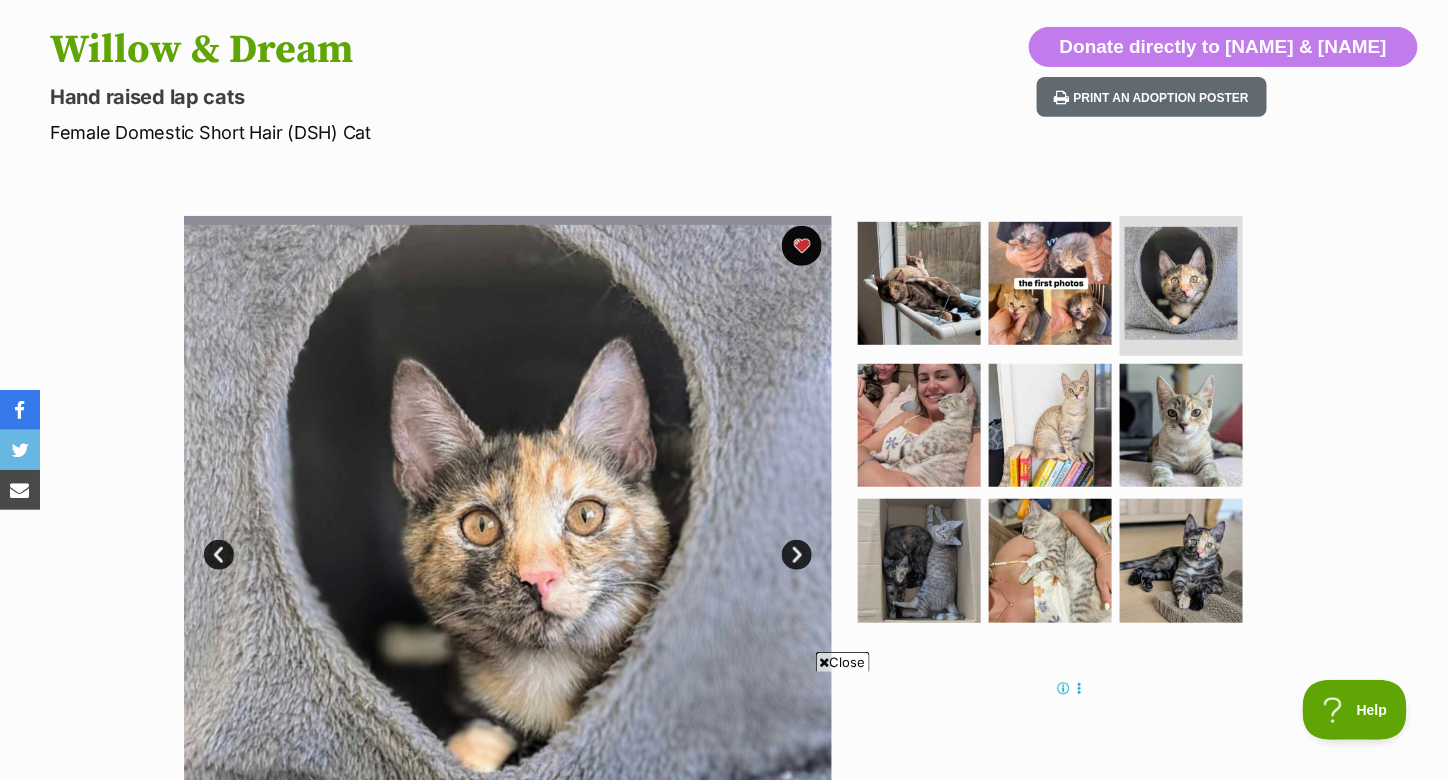 click on "Next" at bounding box center (797, 555) 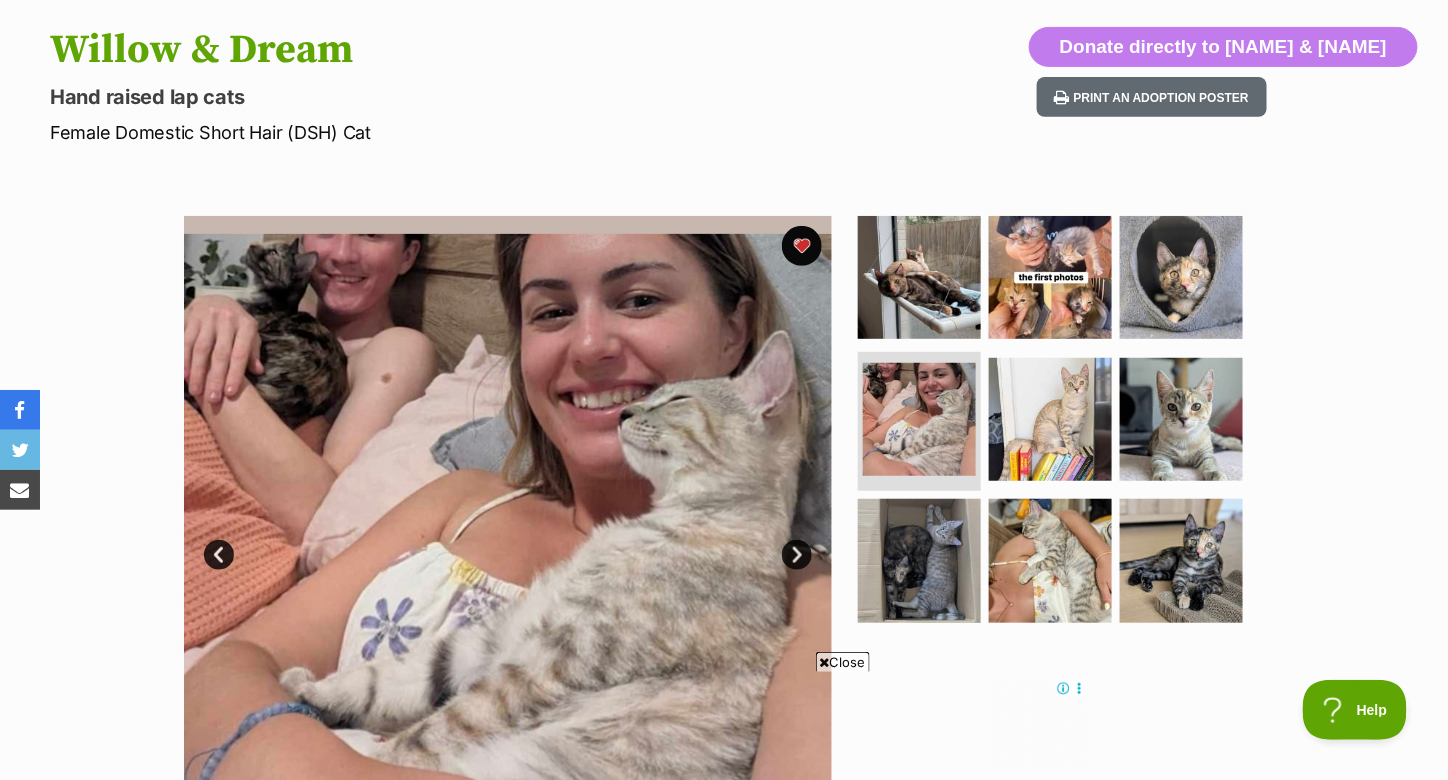 click on "Next" at bounding box center [797, 555] 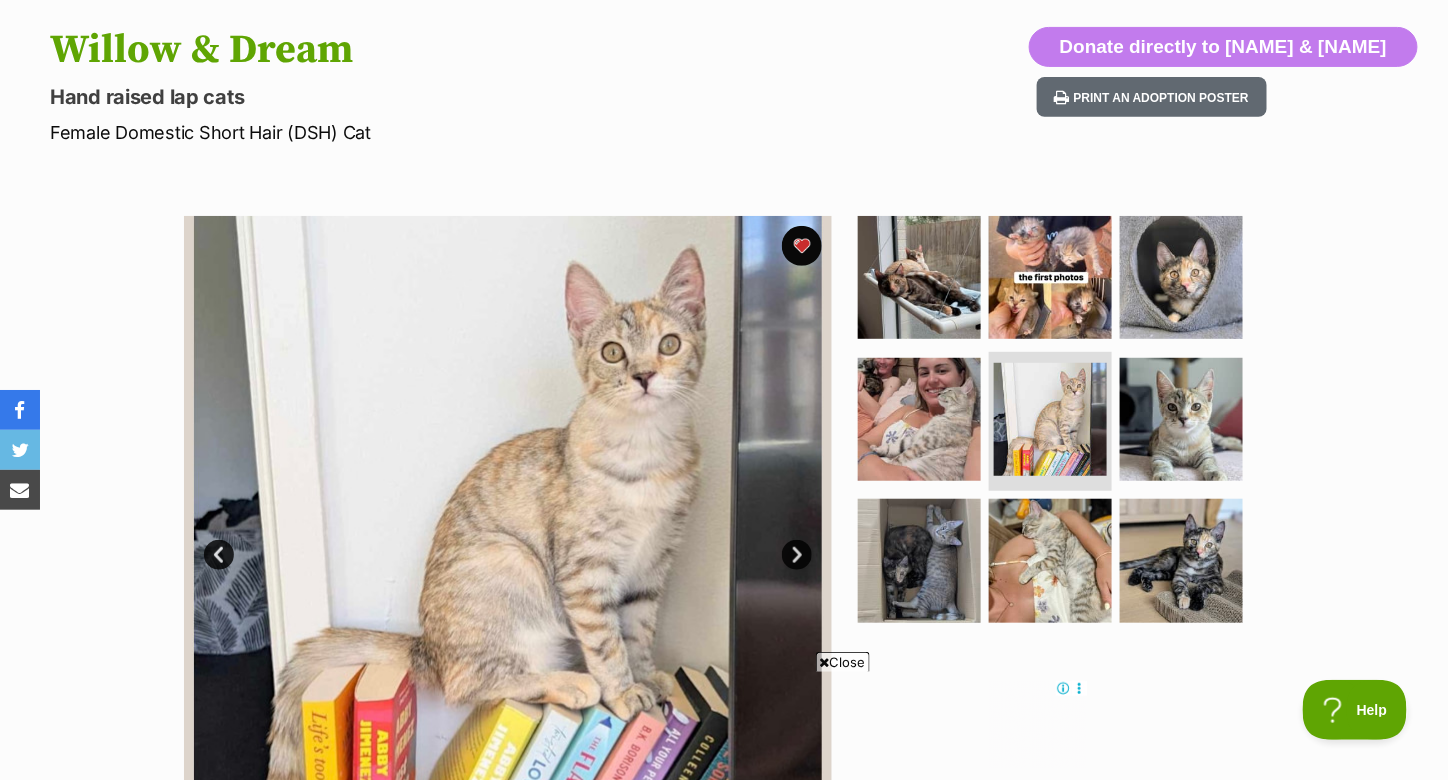 click on "Next" at bounding box center [797, 555] 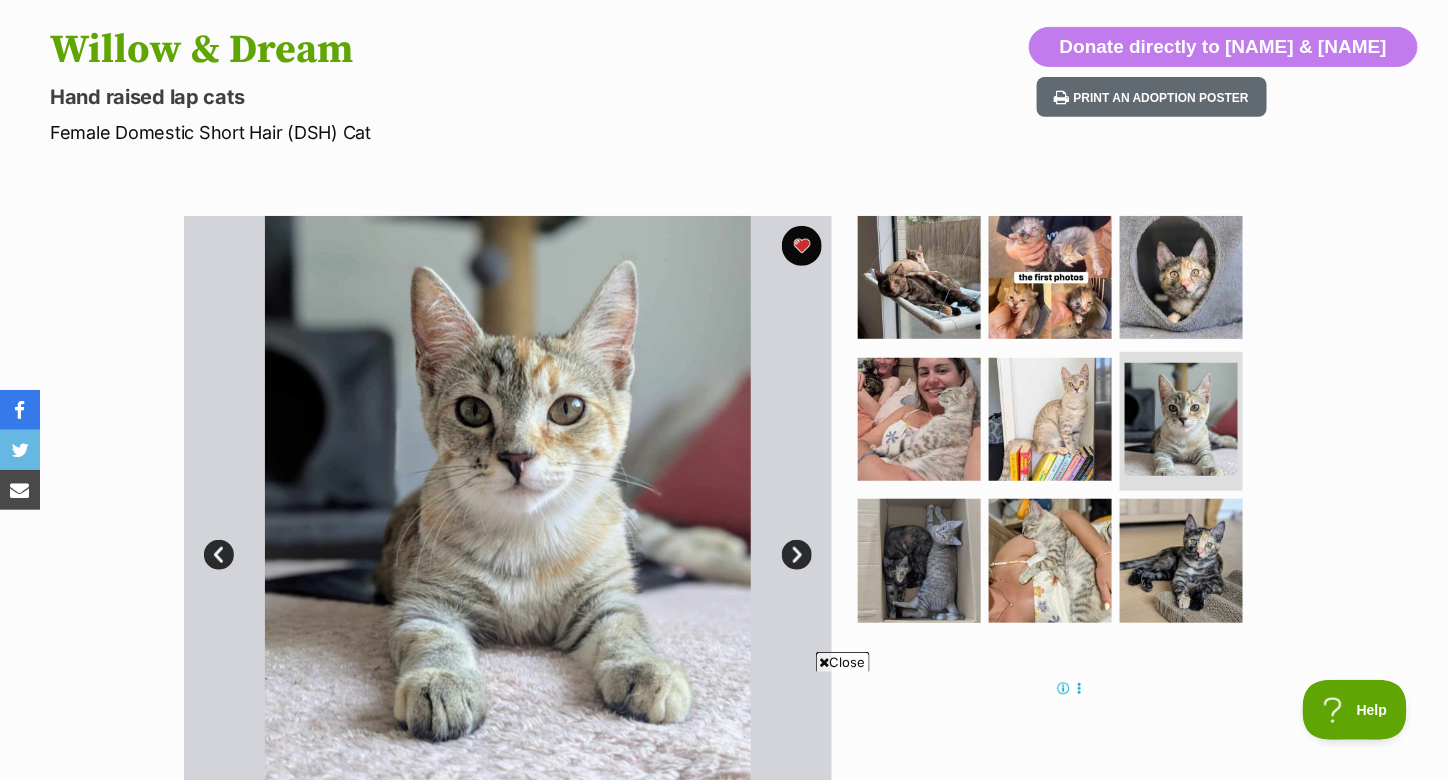 click on "Next" at bounding box center (797, 555) 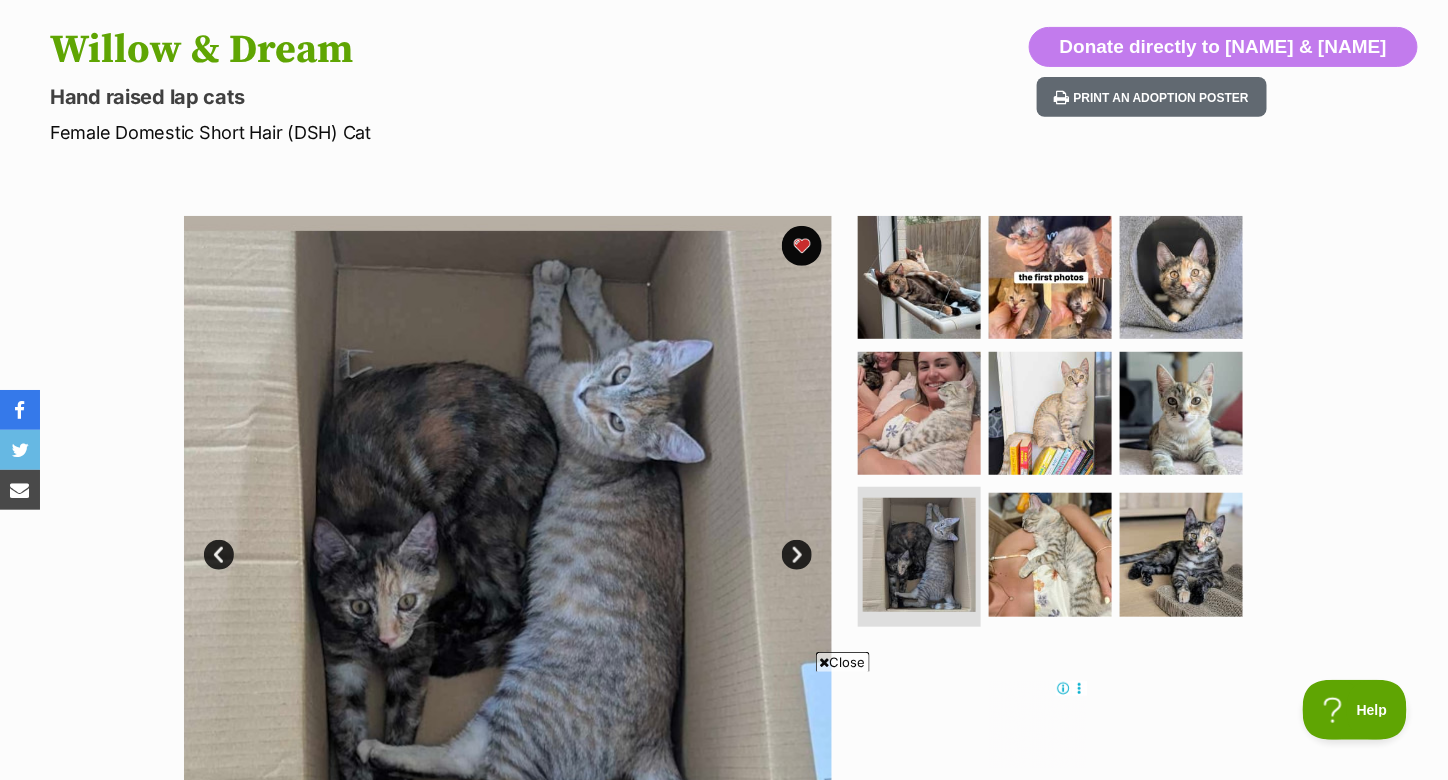 click on "Next" at bounding box center [797, 555] 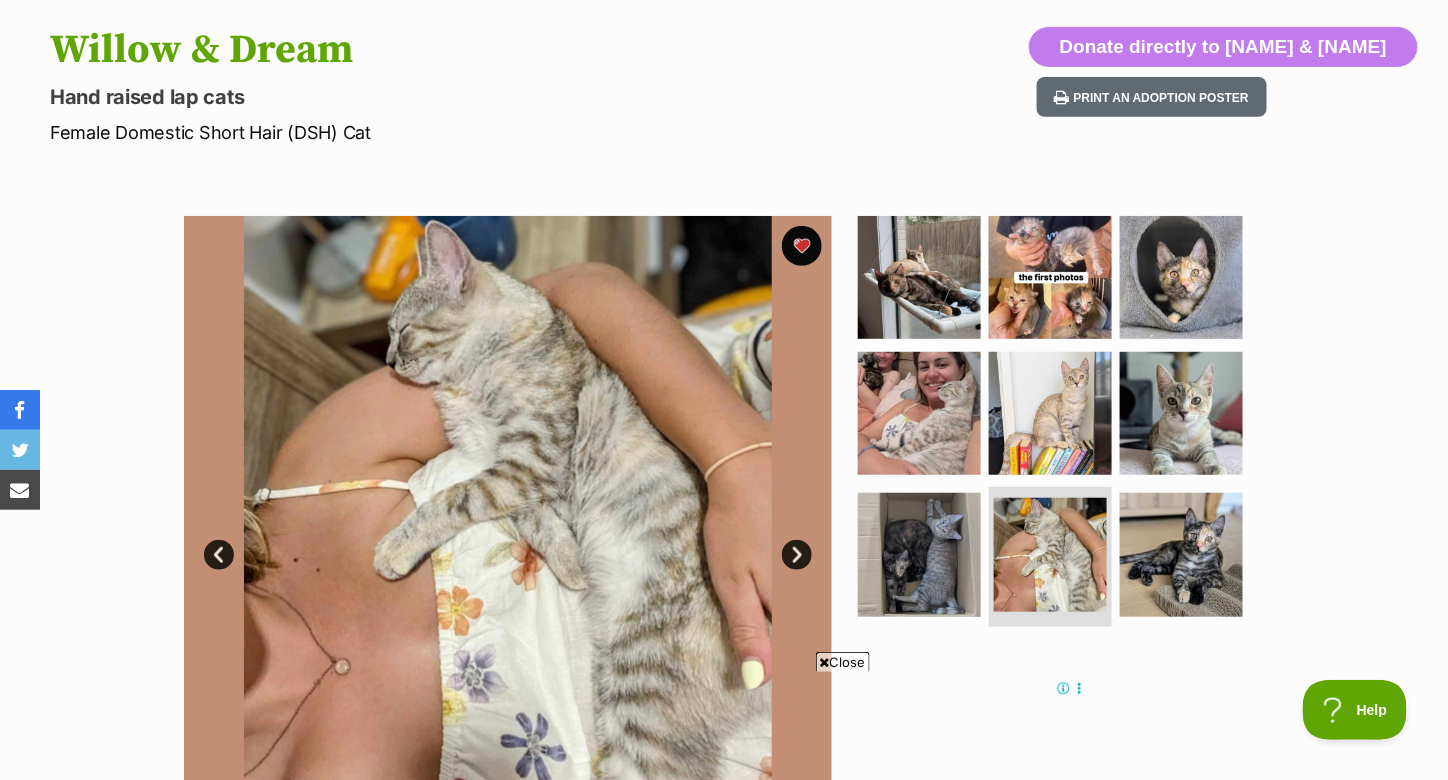 click on "Next" at bounding box center [797, 555] 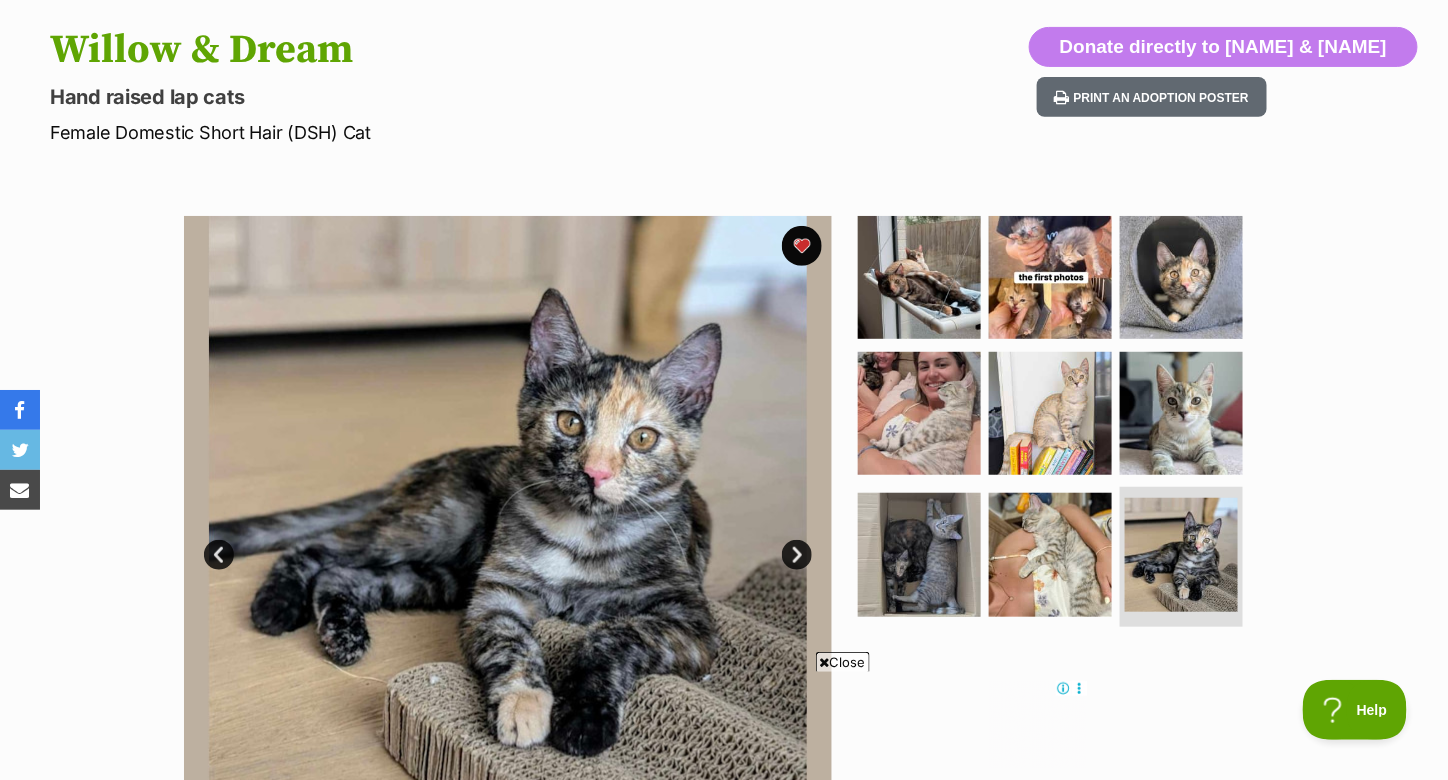 click on "Next" at bounding box center [797, 555] 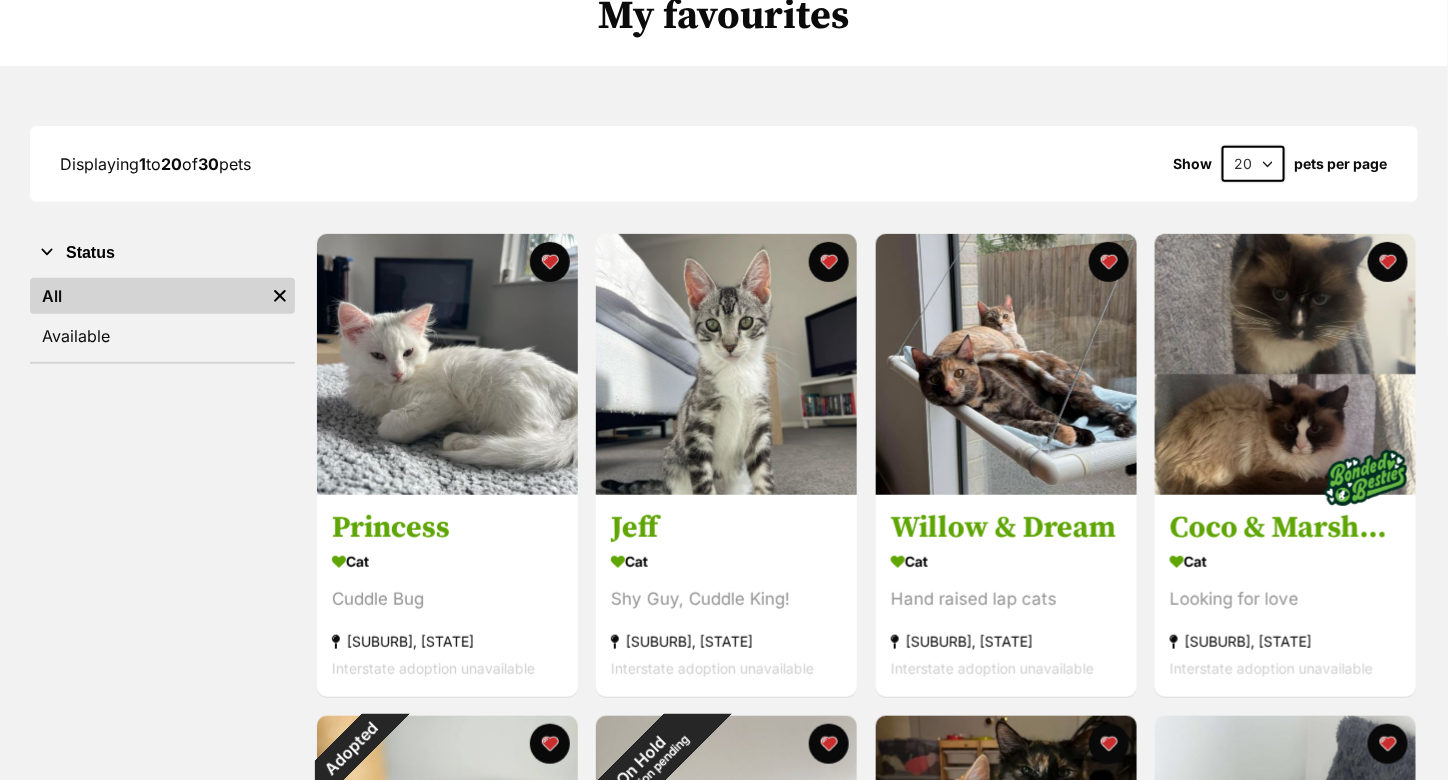 scroll, scrollTop: 175, scrollLeft: 0, axis: vertical 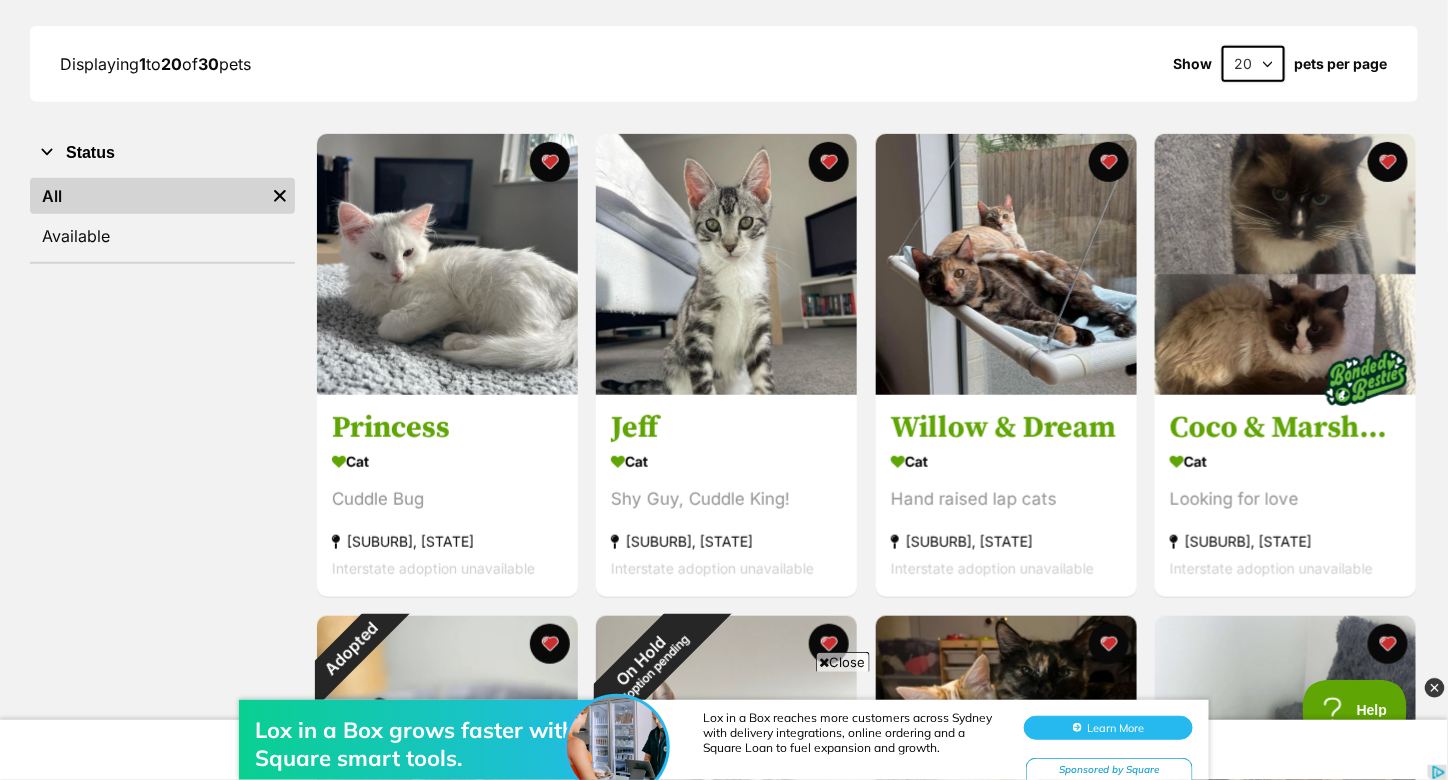 click at bounding box center [1435, 688] 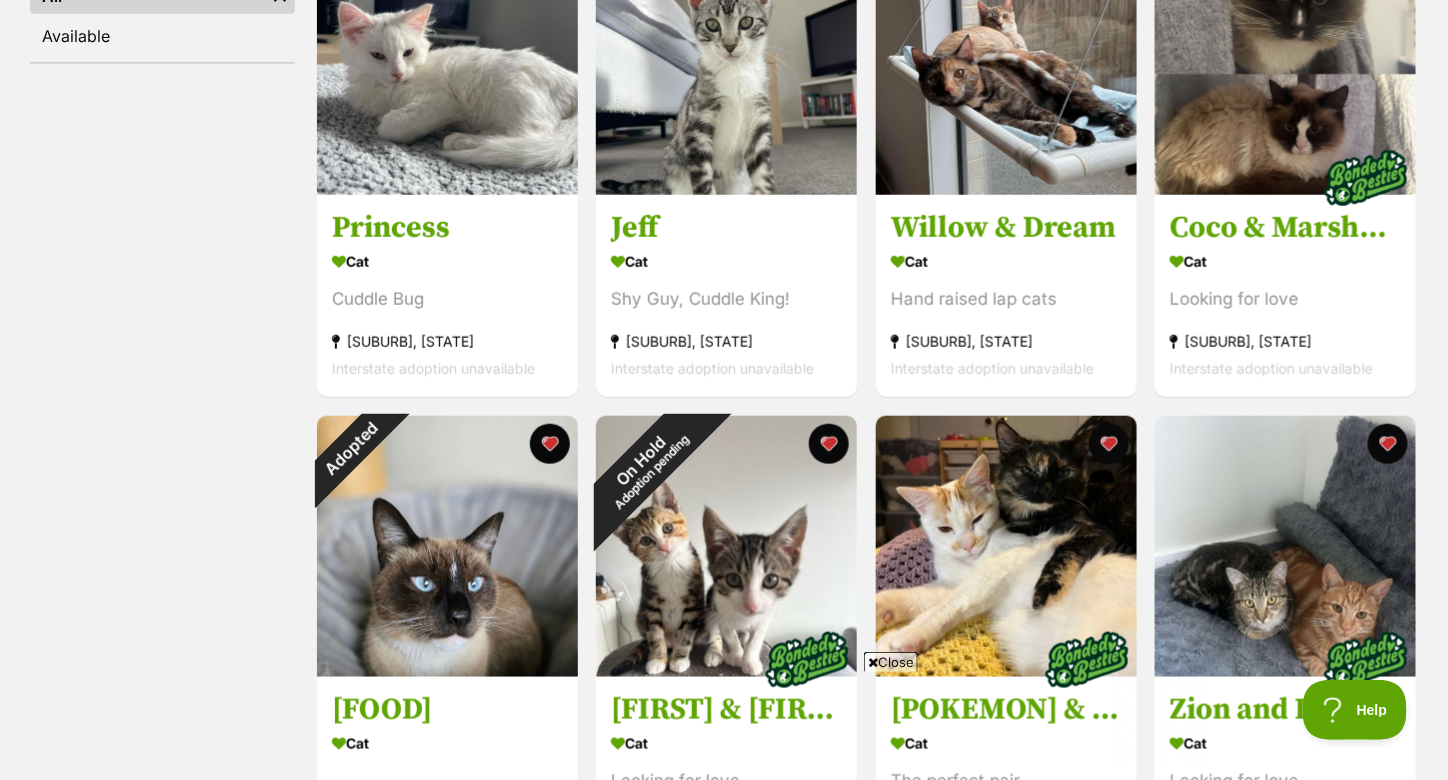 scroll, scrollTop: 0, scrollLeft: 0, axis: both 